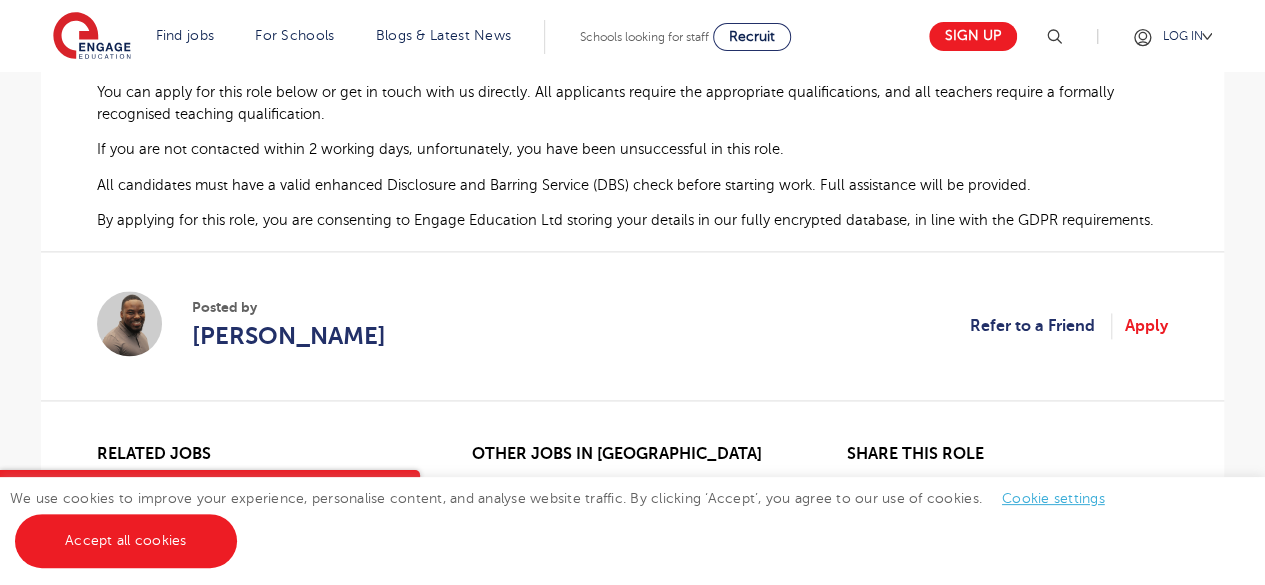 scroll, scrollTop: 1235, scrollLeft: 0, axis: vertical 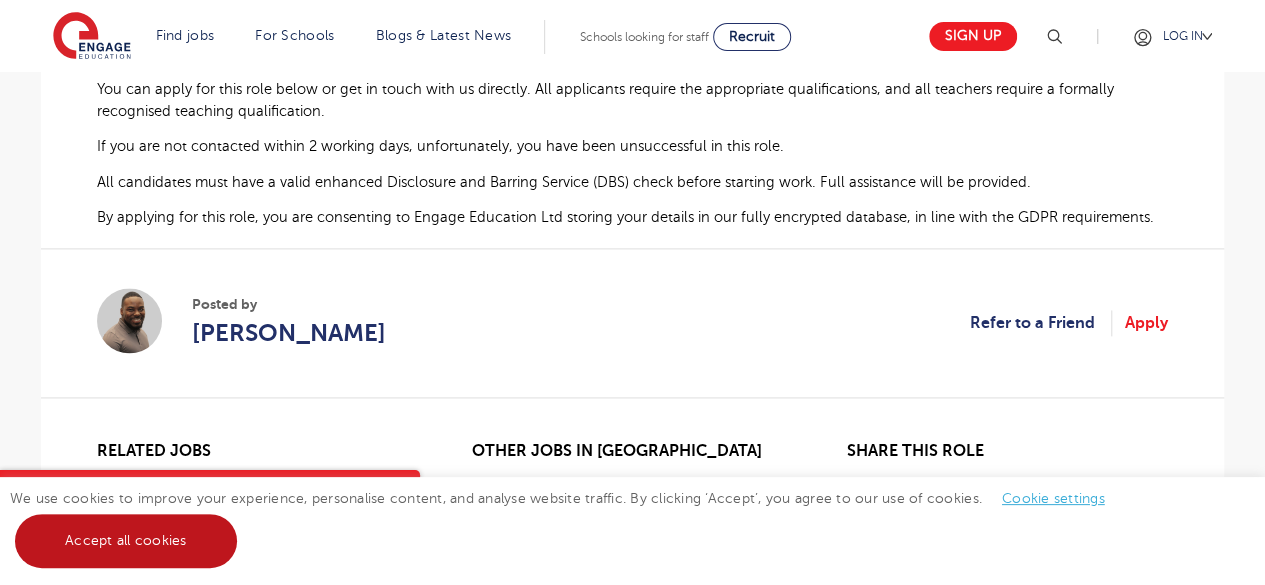 click on "Accept all cookies" at bounding box center (126, 541) 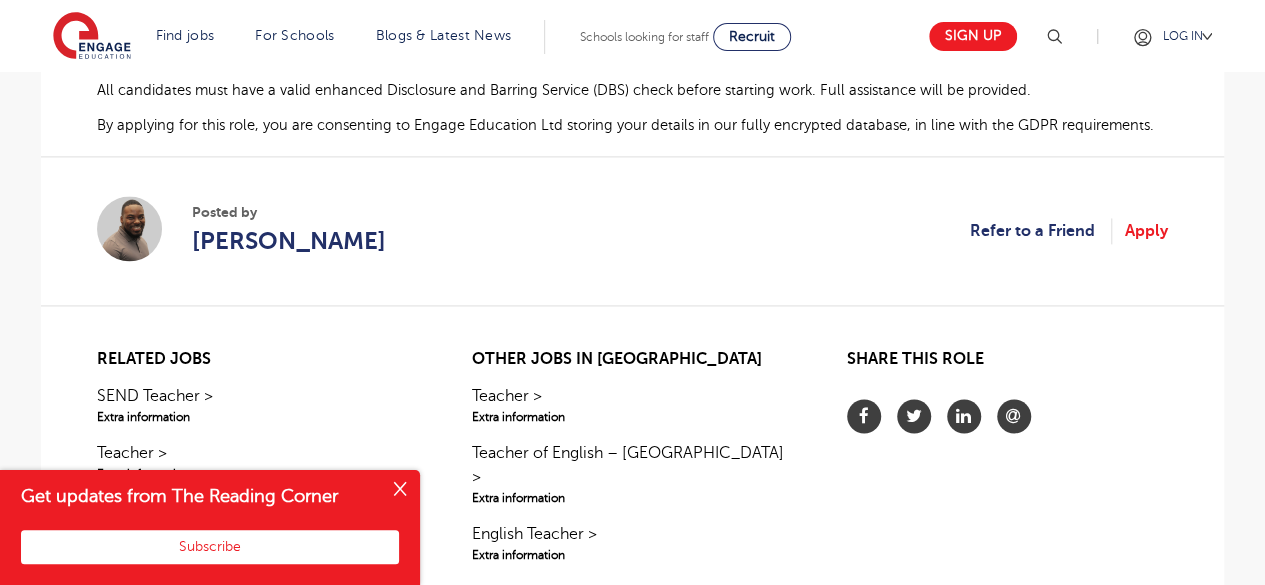 scroll, scrollTop: 1325, scrollLeft: 0, axis: vertical 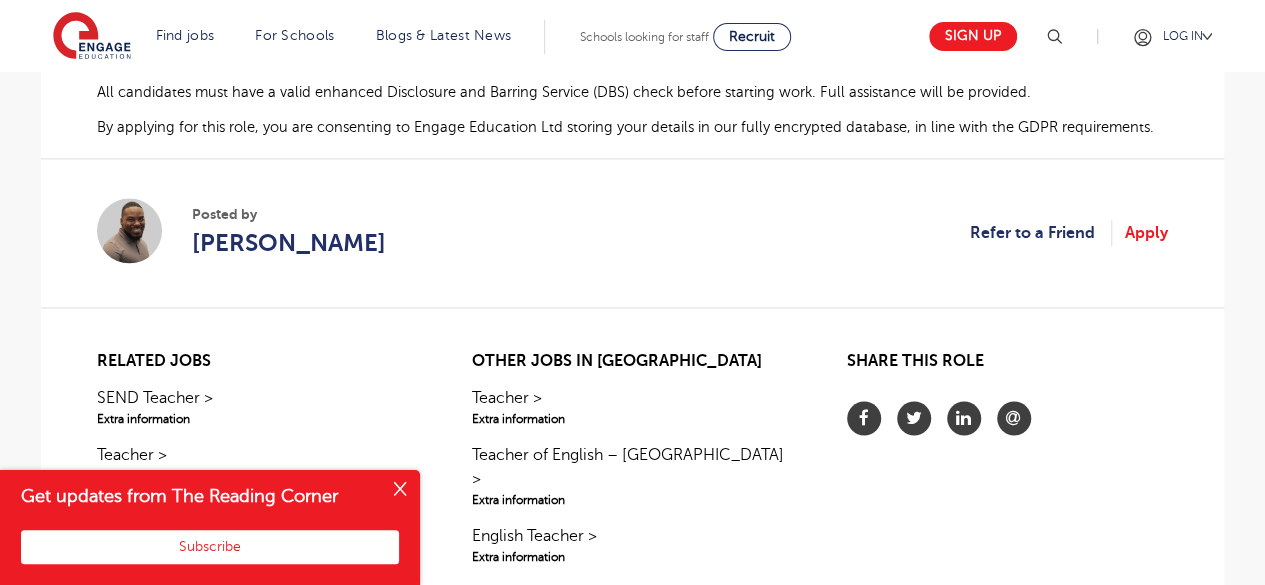 click on "Posted by
Giovanni White
Refer to a Friend
Apply" at bounding box center [632, 232] 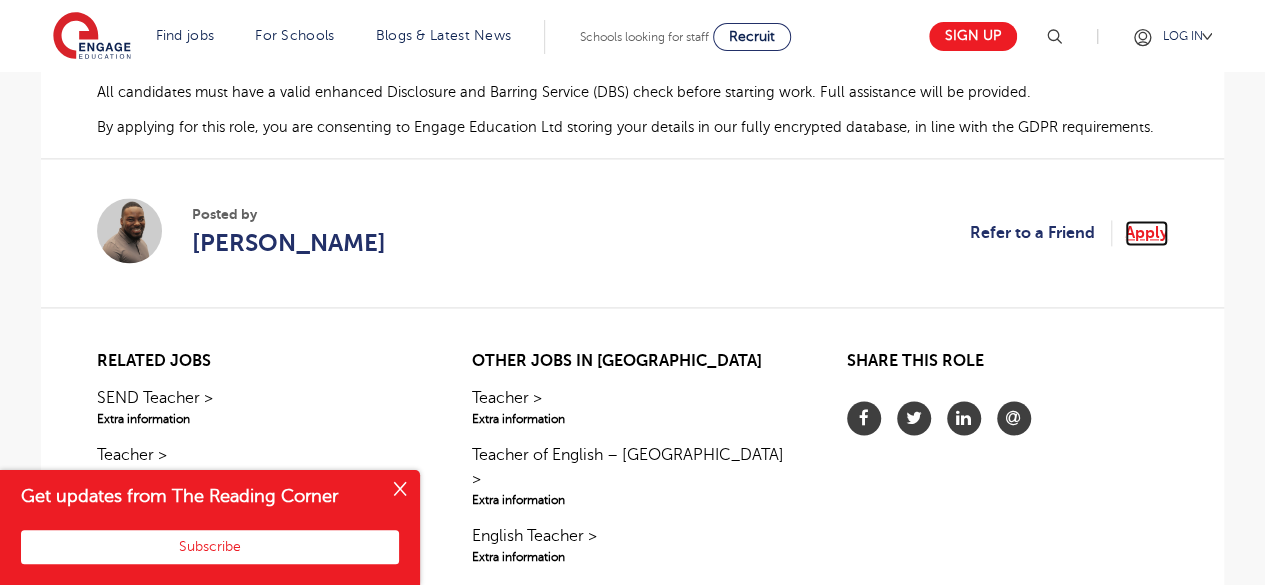 click on "Apply" at bounding box center [1146, 233] 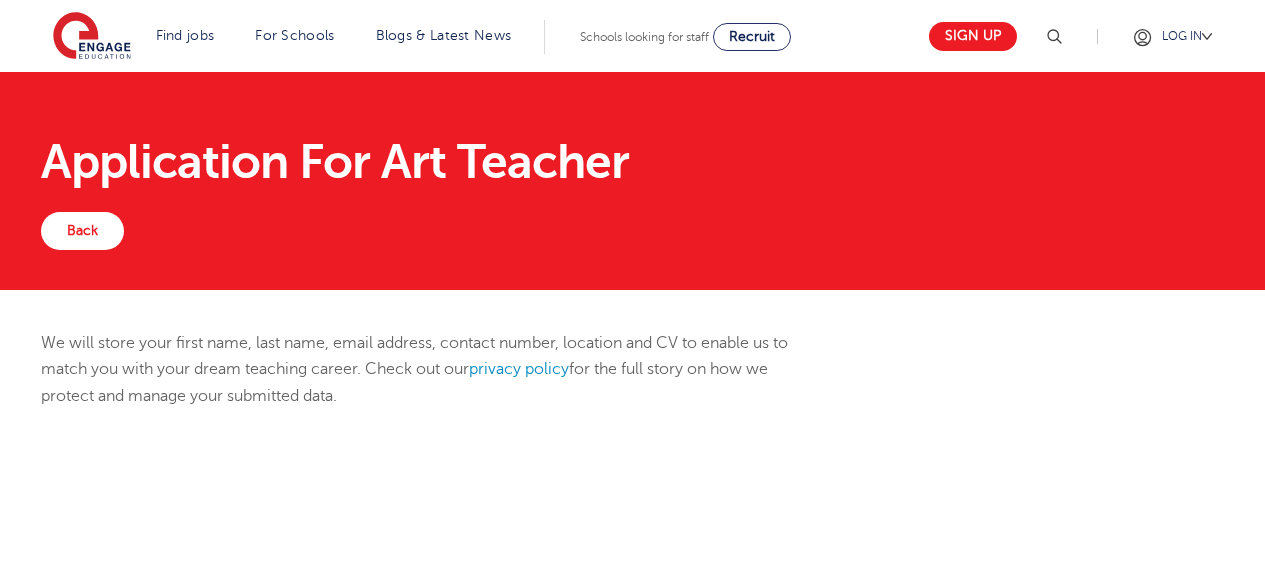 scroll, scrollTop: 0, scrollLeft: 0, axis: both 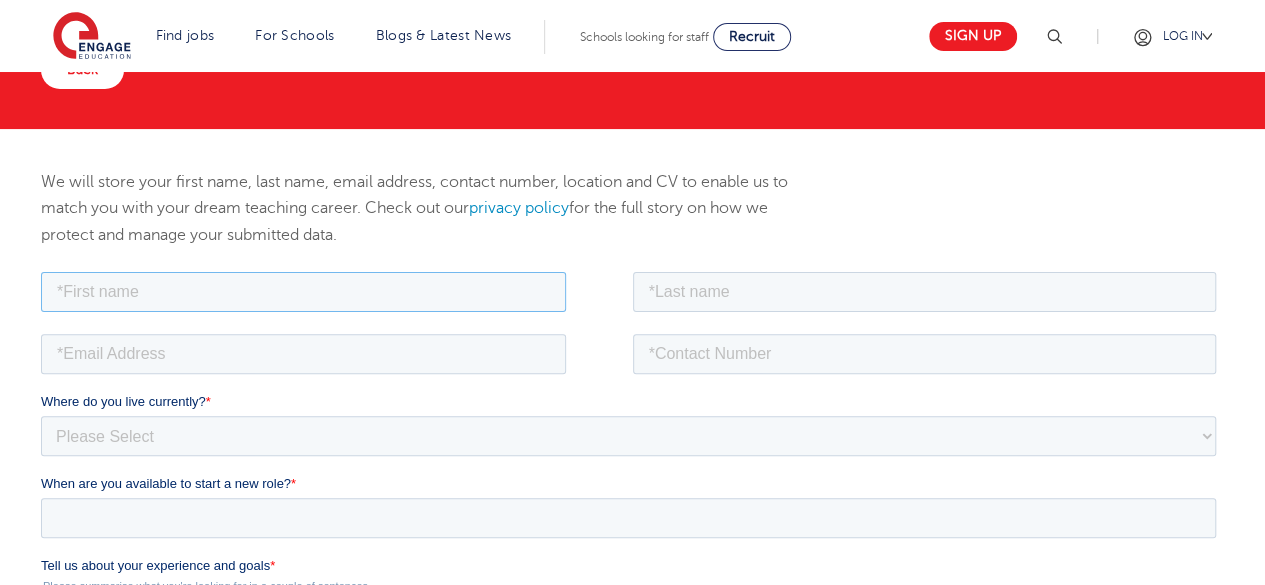 click at bounding box center (303, 291) 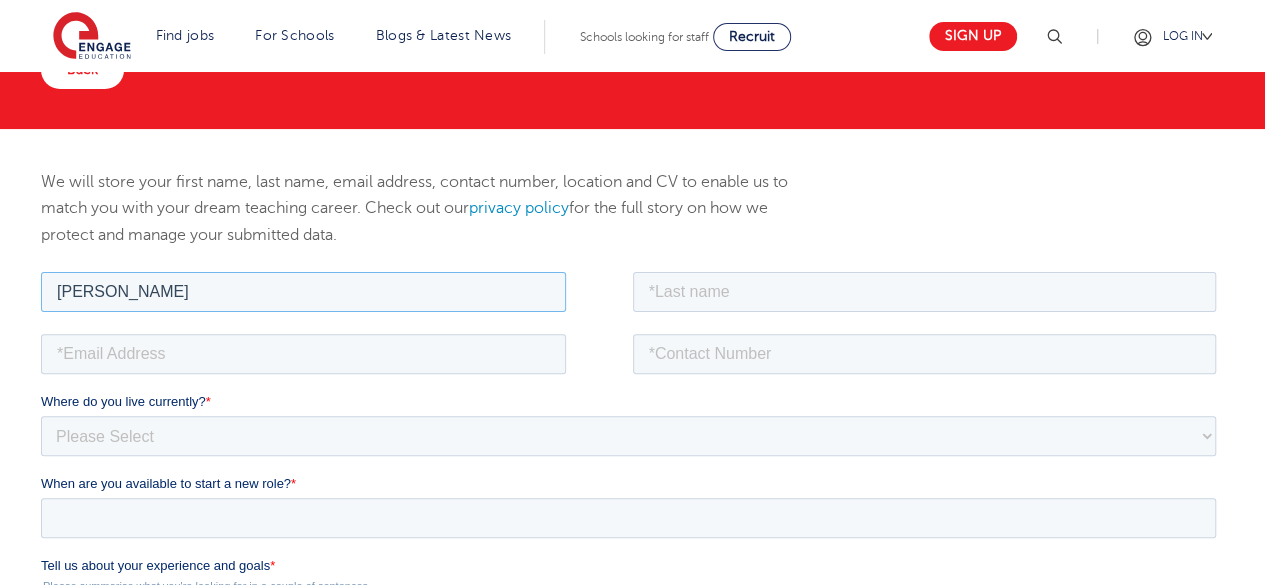 type on "[PERSON_NAME]" 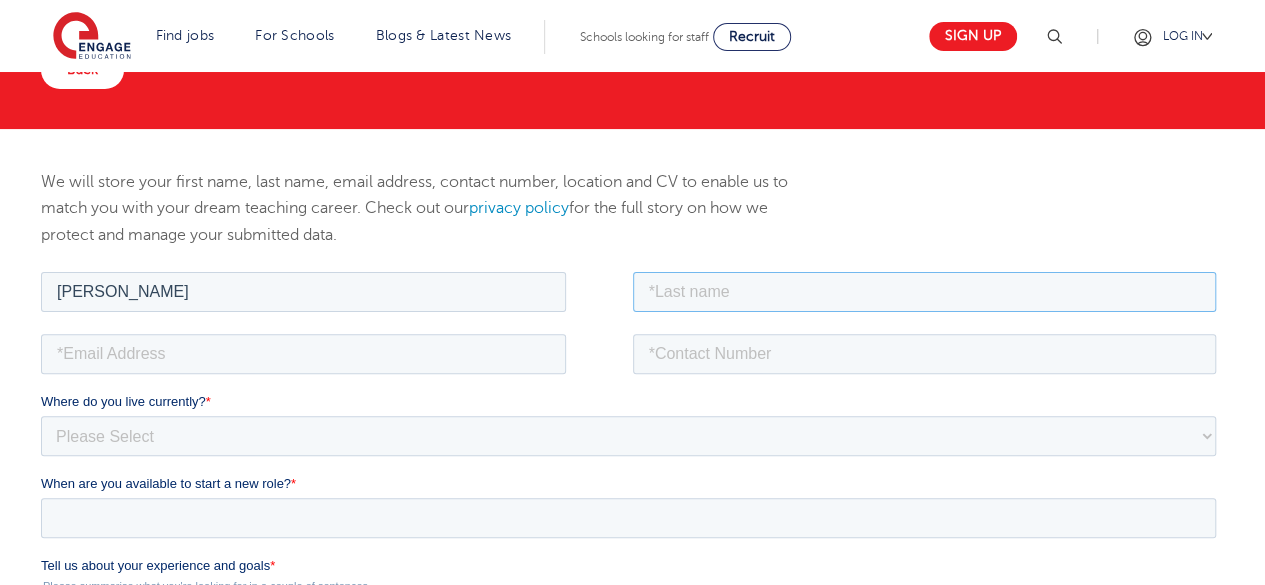 click at bounding box center (925, 291) 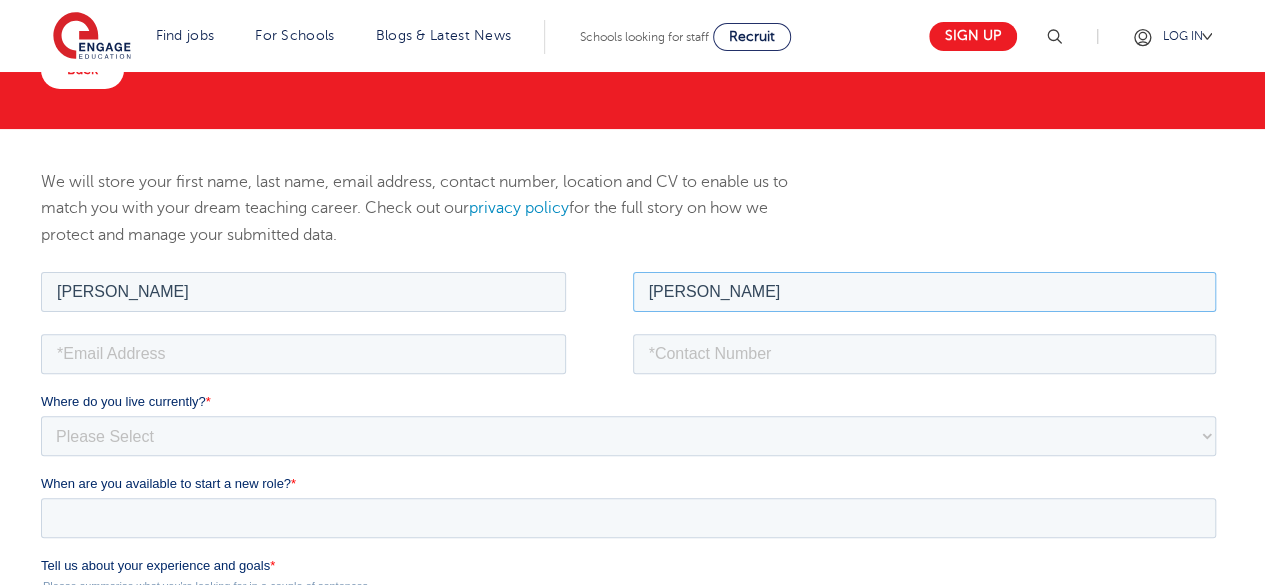 type on "[PERSON_NAME]" 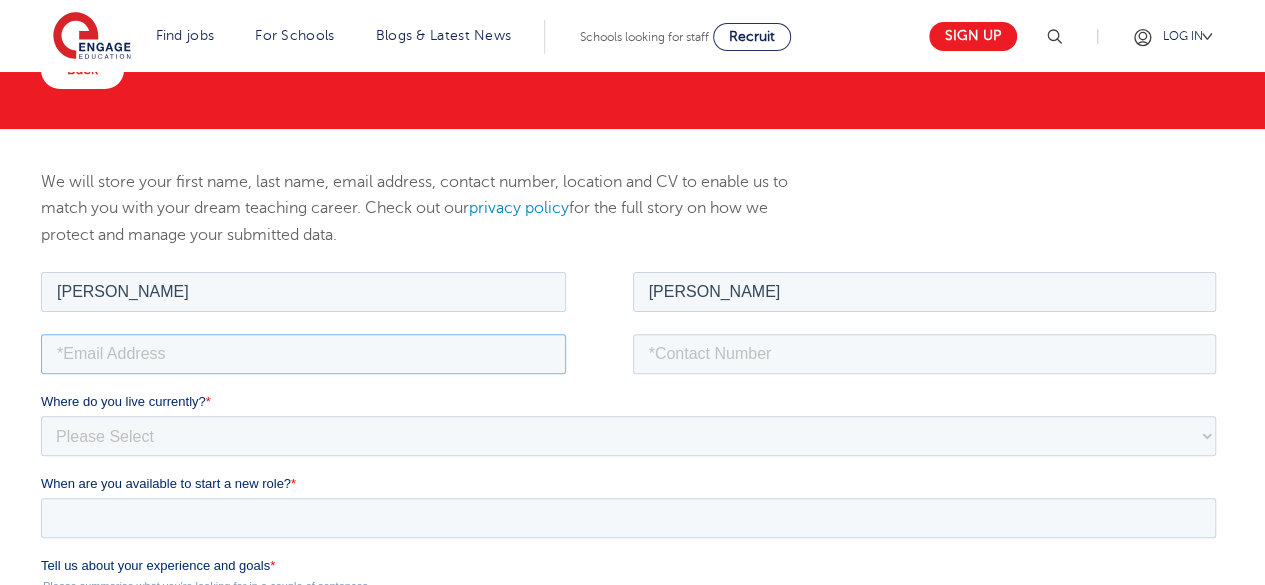 click at bounding box center [303, 353] 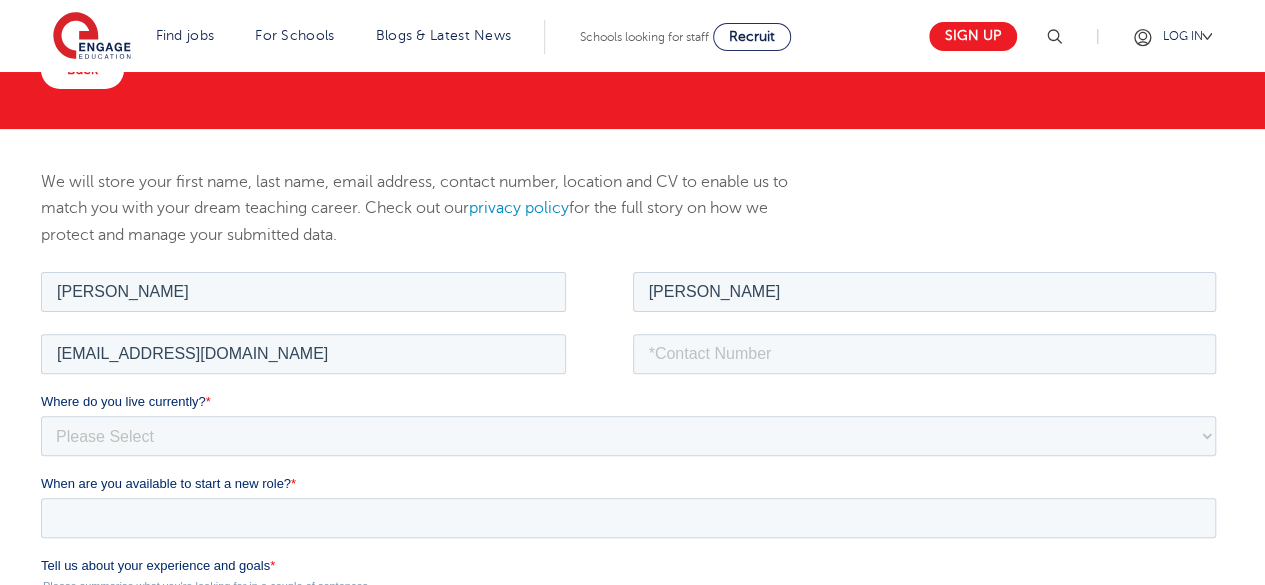 click on "[EMAIL_ADDRESS][DOMAIN_NAME]" at bounding box center [632, 360] 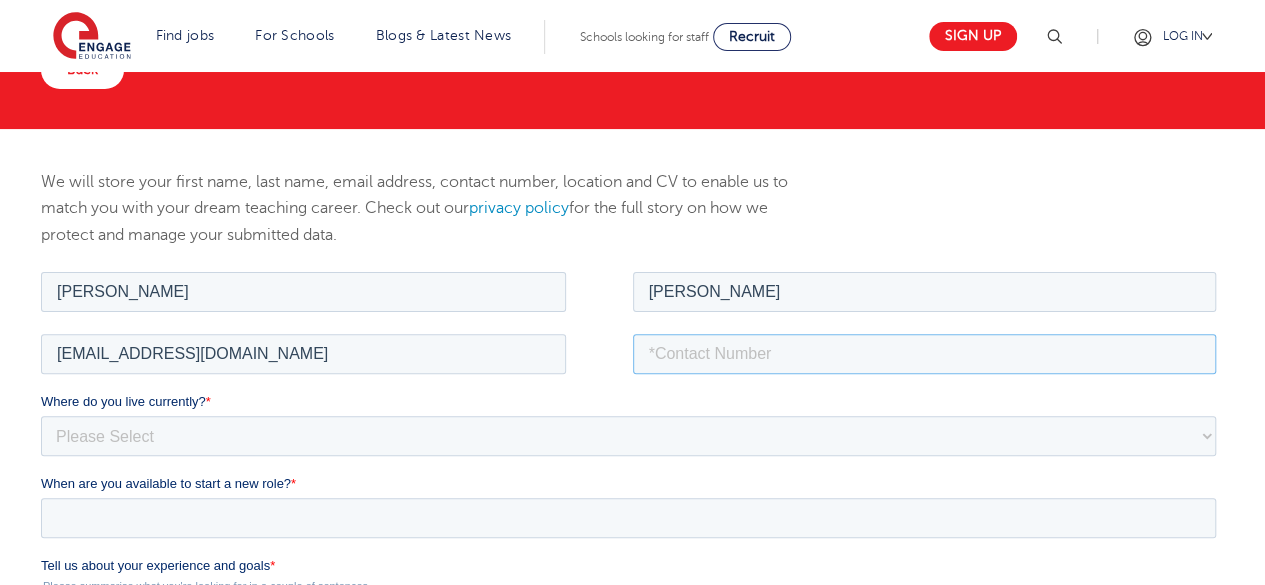 click at bounding box center [925, 353] 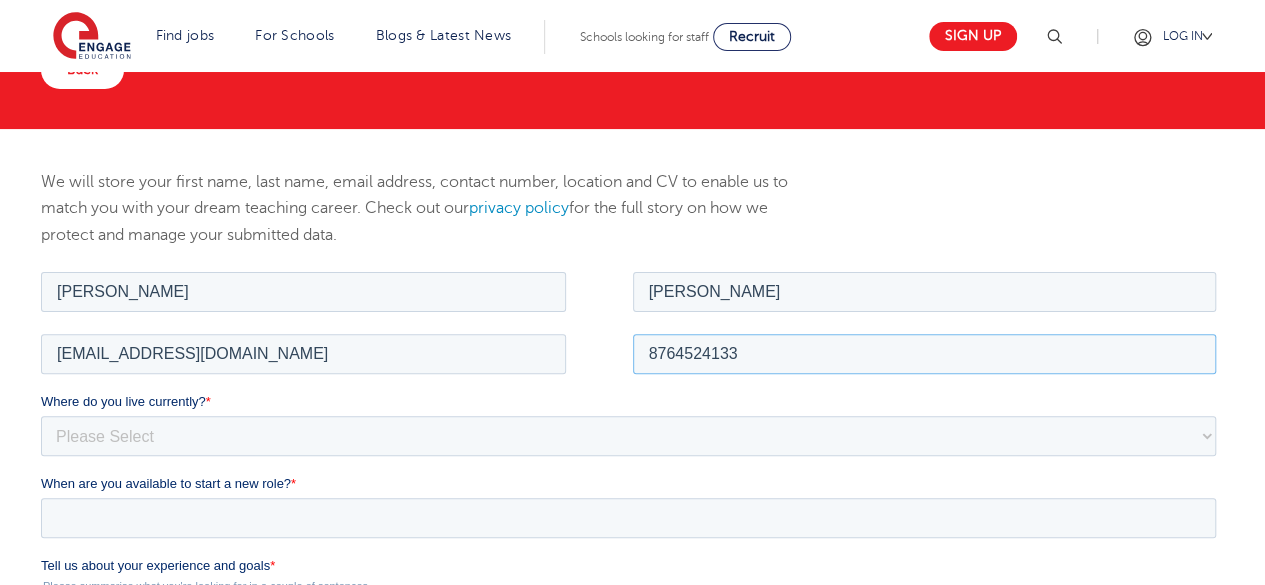 type on "8764524133" 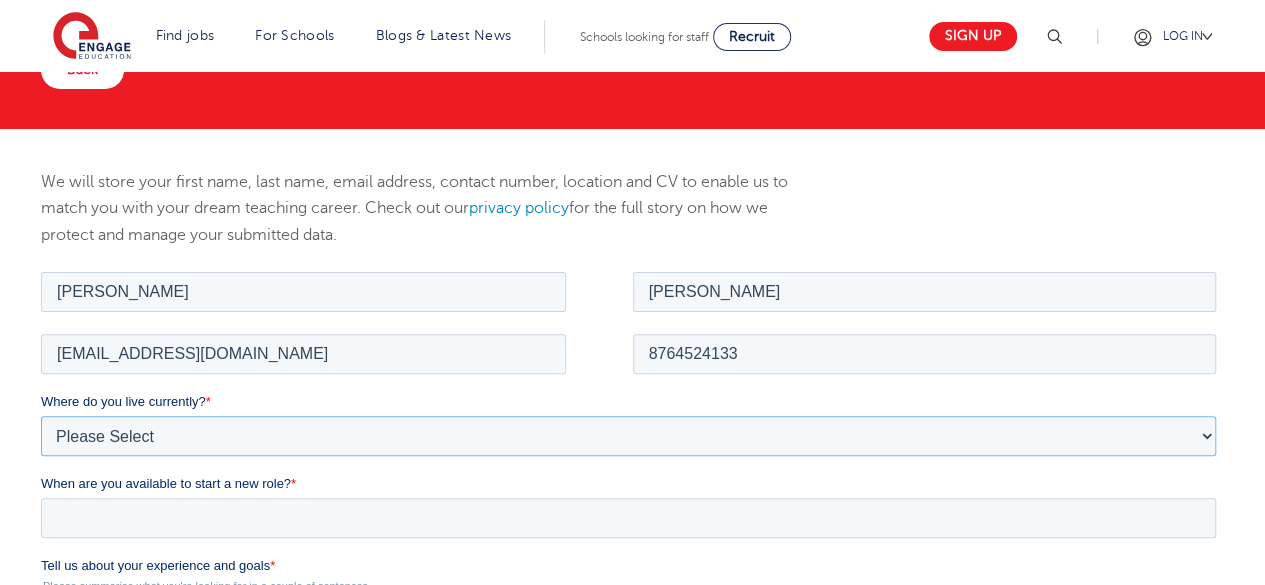 click on "Please Select [GEOGRAPHIC_DATA] [GEOGRAPHIC_DATA] [GEOGRAPHIC_DATA] [GEOGRAPHIC_DATA] [GEOGRAPHIC_DATA] [GEOGRAPHIC_DATA] [GEOGRAPHIC_DATA] [GEOGRAPHIC_DATA] [GEOGRAPHIC_DATA] [GEOGRAPHIC_DATA] [GEOGRAPHIC_DATA] [GEOGRAPHIC_DATA] [GEOGRAPHIC_DATA] [GEOGRAPHIC_DATA]" at bounding box center (628, 435) 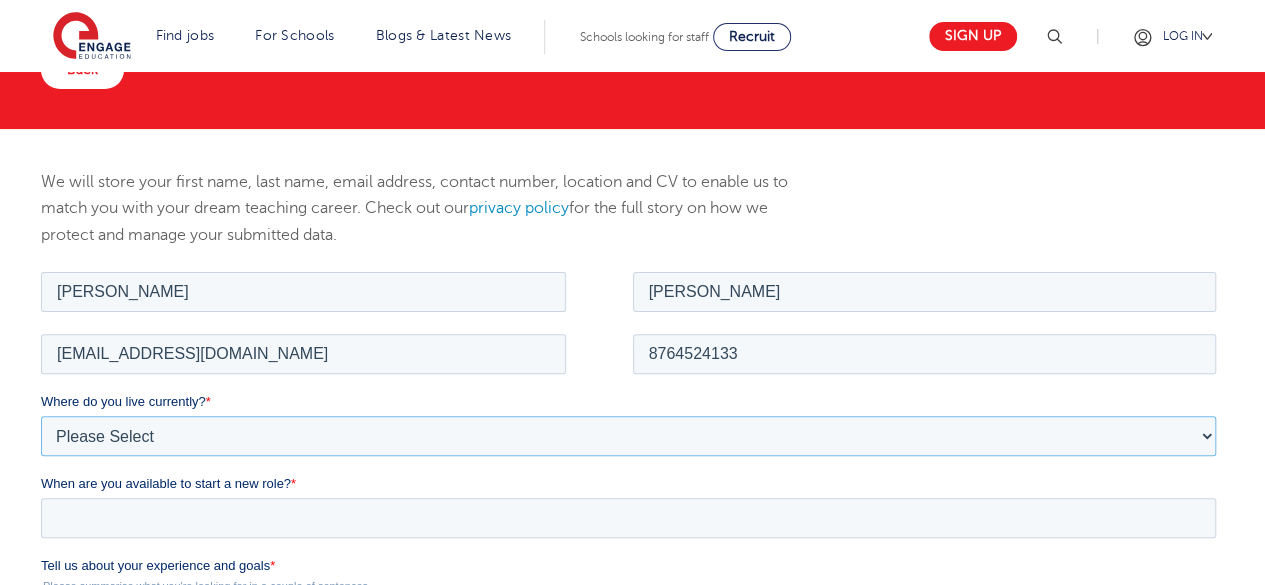 select on "[GEOGRAPHIC_DATA]" 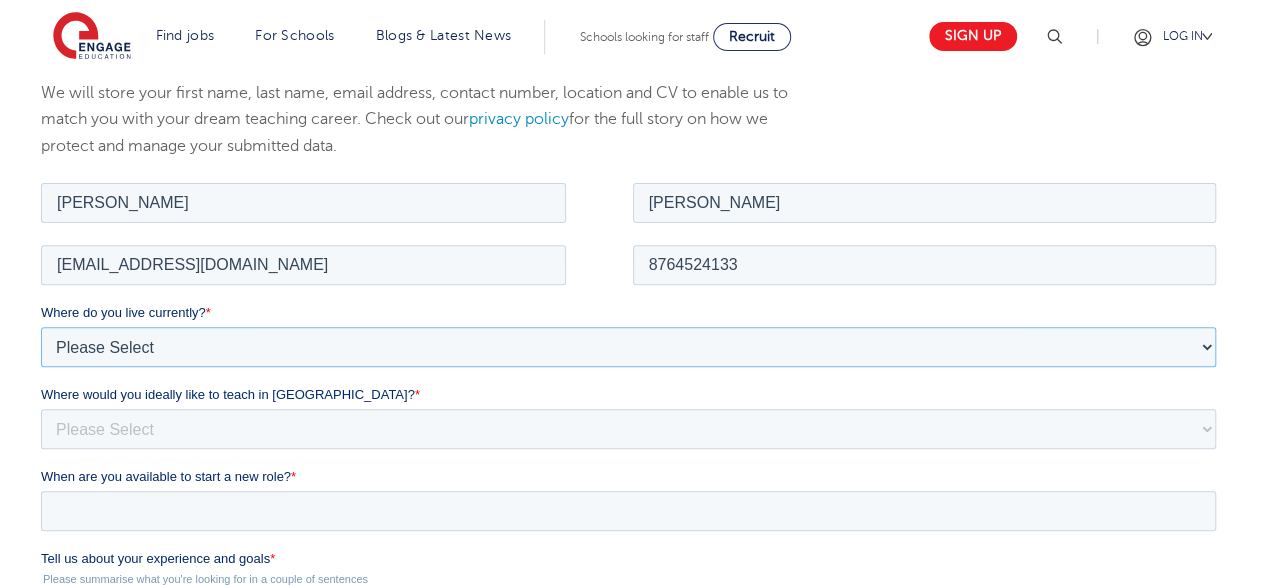 scroll, scrollTop: 251, scrollLeft: 0, axis: vertical 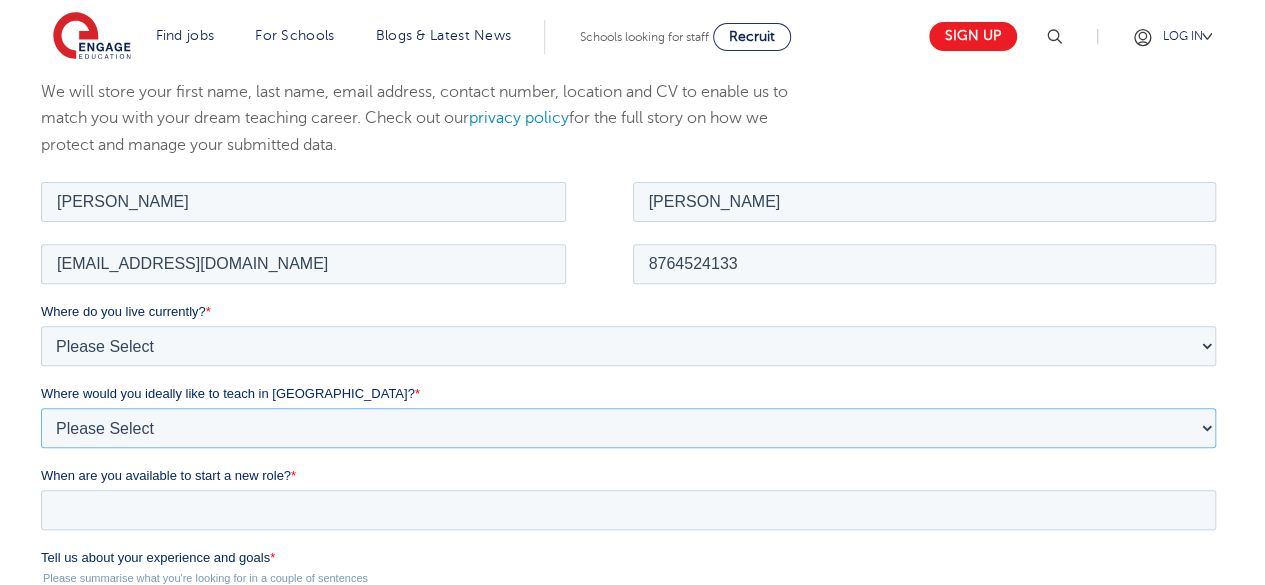 click on "Please Select I'm flexible! [GEOGRAPHIC_DATA] Any city in [GEOGRAPHIC_DATA] [GEOGRAPHIC_DATA]/Home Counties Somewhere more rural" at bounding box center (628, 427) 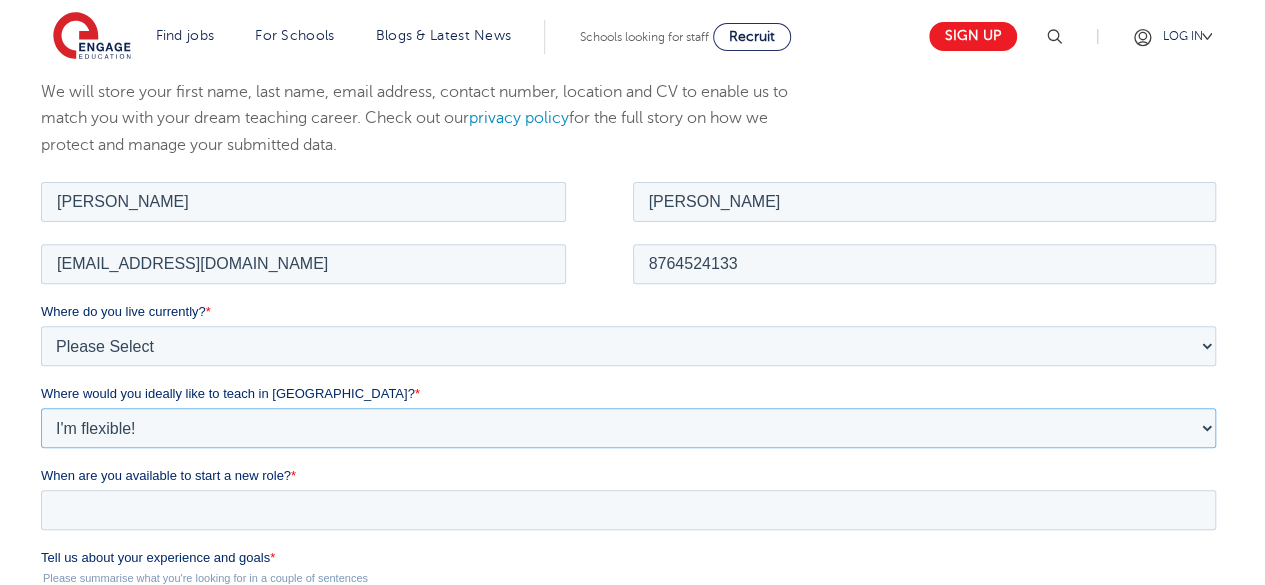 click on "Please Select I'm flexible! [GEOGRAPHIC_DATA] Any city in [GEOGRAPHIC_DATA] [GEOGRAPHIC_DATA]/Home Counties Somewhere more rural" at bounding box center [628, 427] 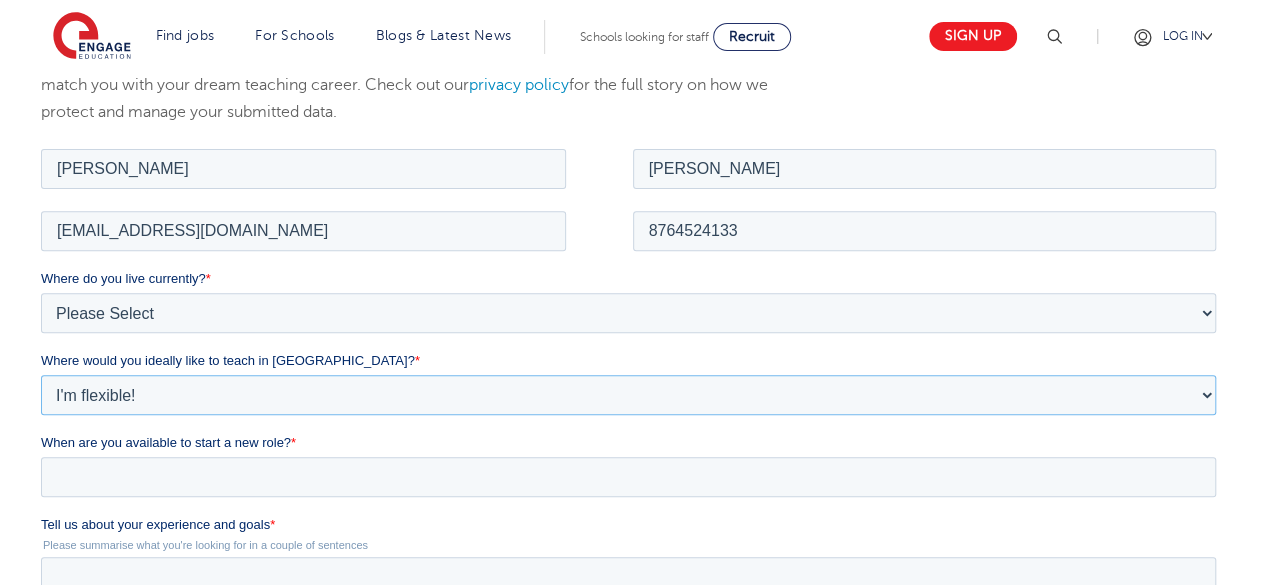 scroll, scrollTop: 285, scrollLeft: 0, axis: vertical 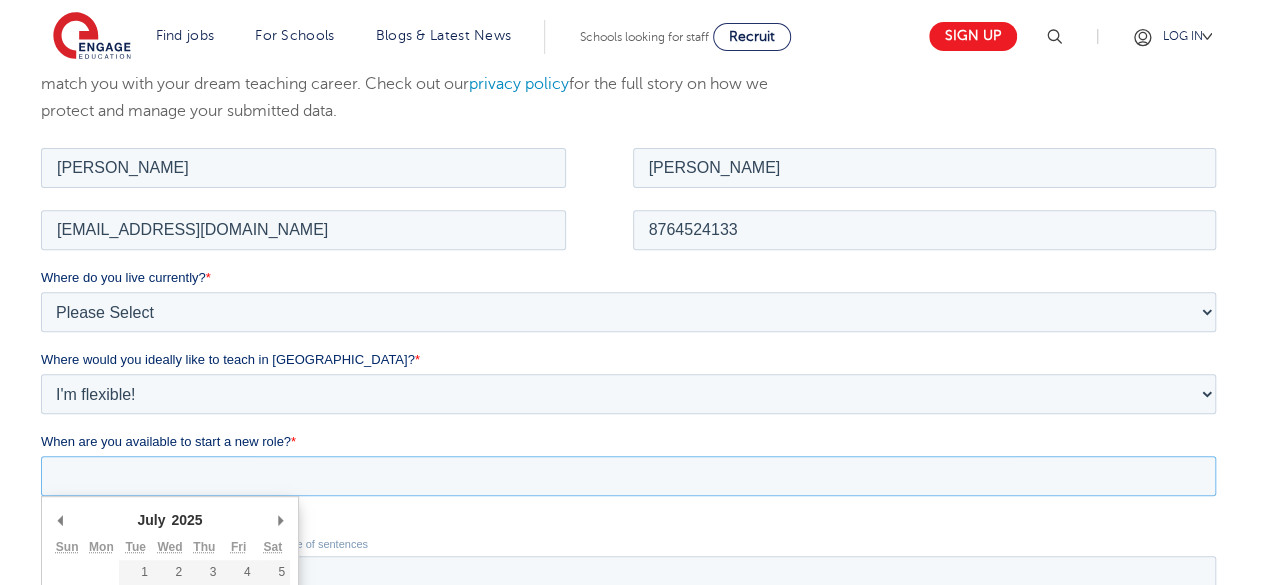 click on "When are you available to start a new role? *" at bounding box center (628, 475) 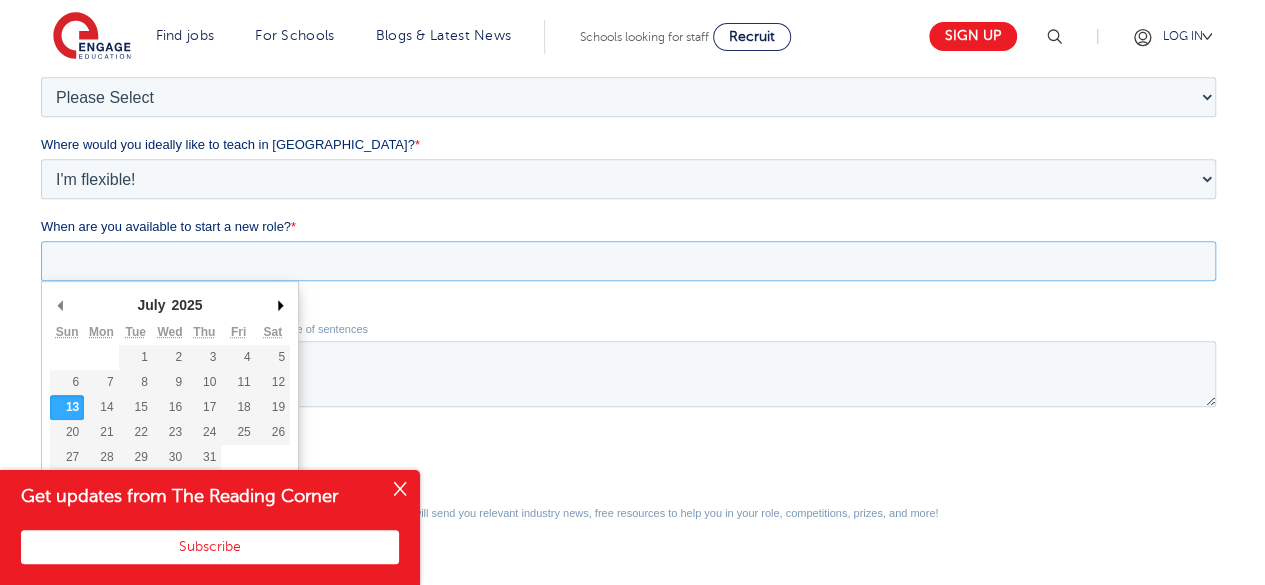 scroll, scrollTop: 504, scrollLeft: 0, axis: vertical 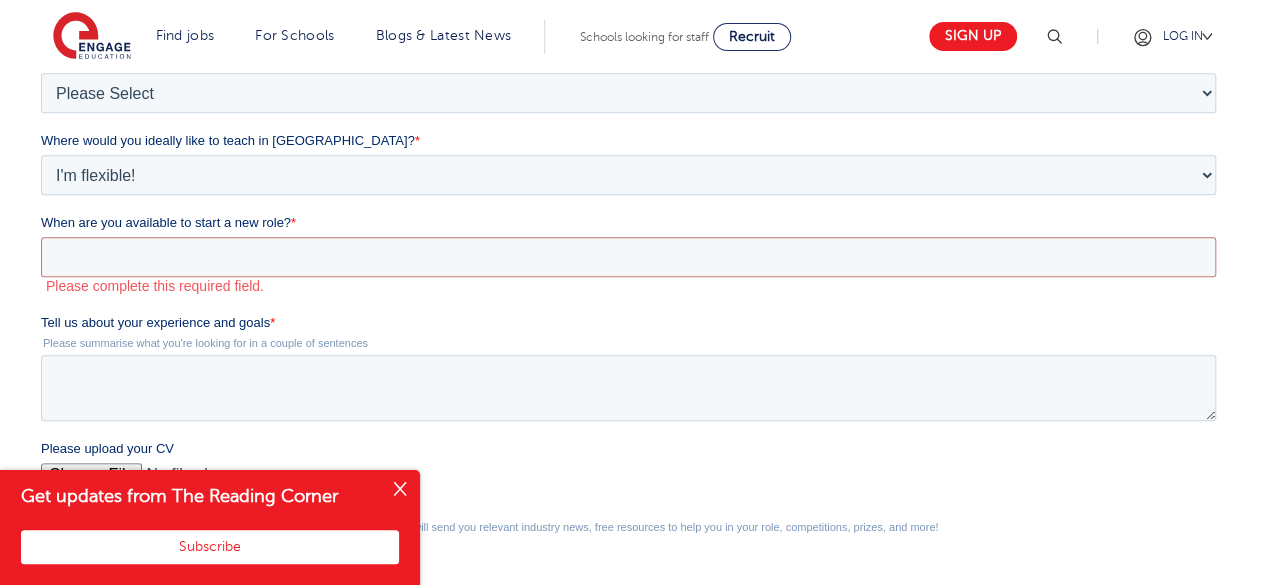 click at bounding box center [400, 490] 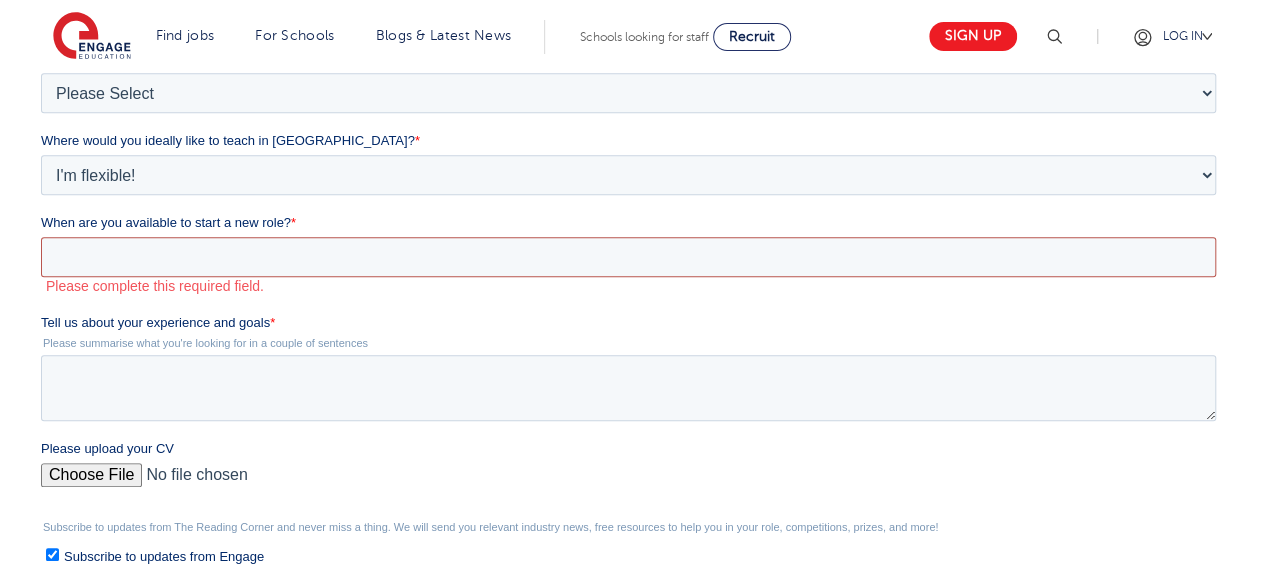 click on "When are you available to start a new role? *" at bounding box center [628, 257] 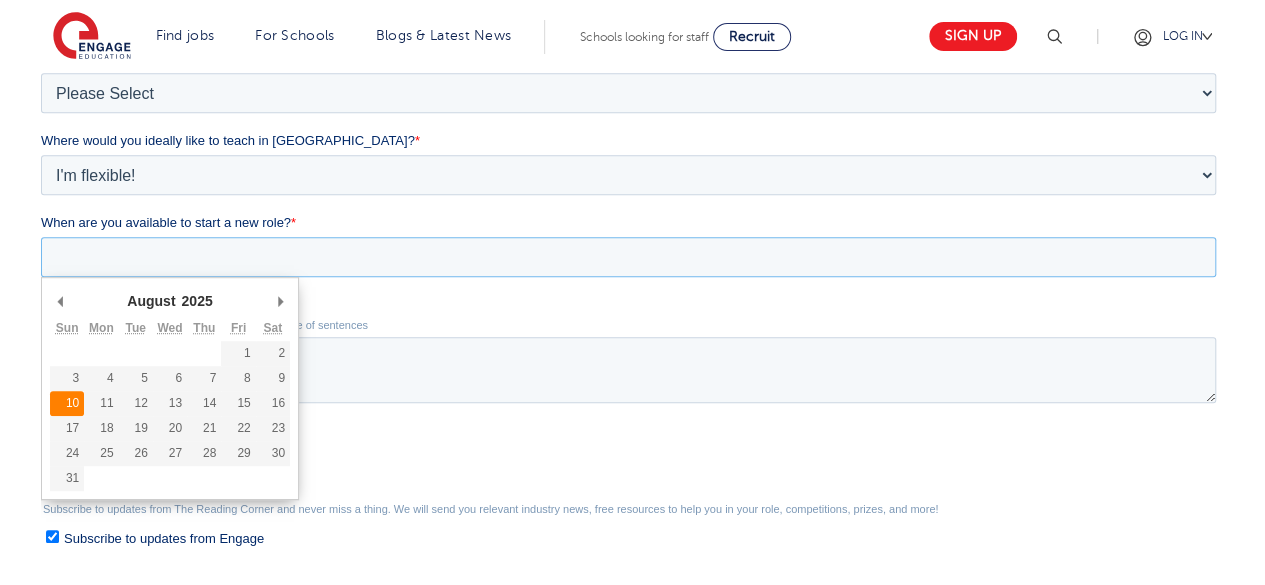 type on "[DATE]" 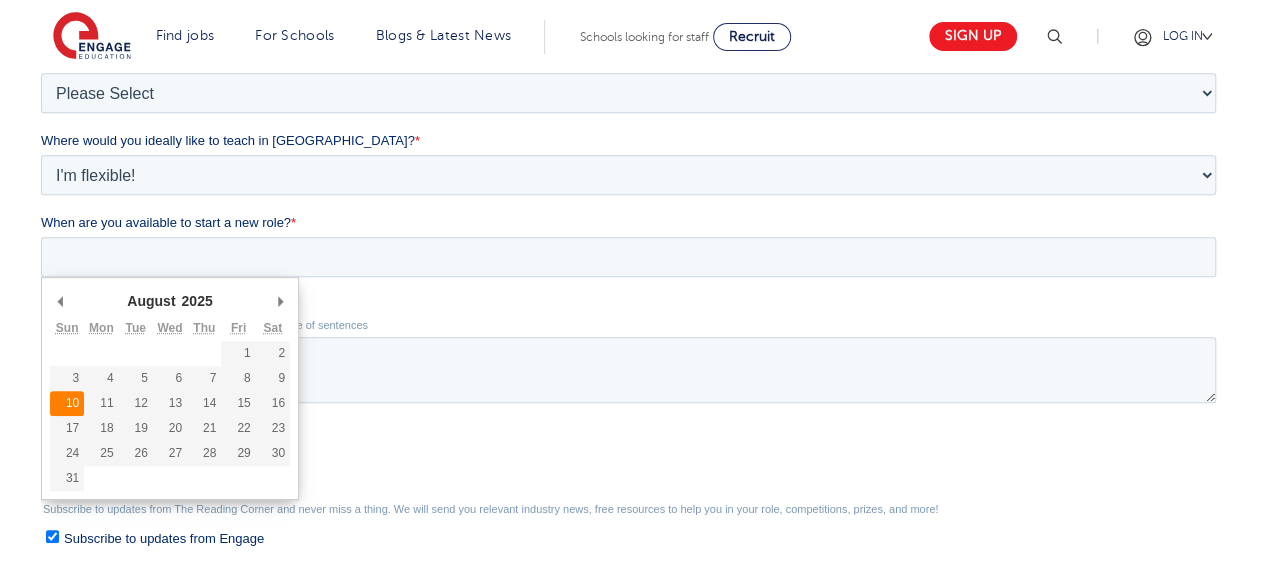 type on "[DATE]" 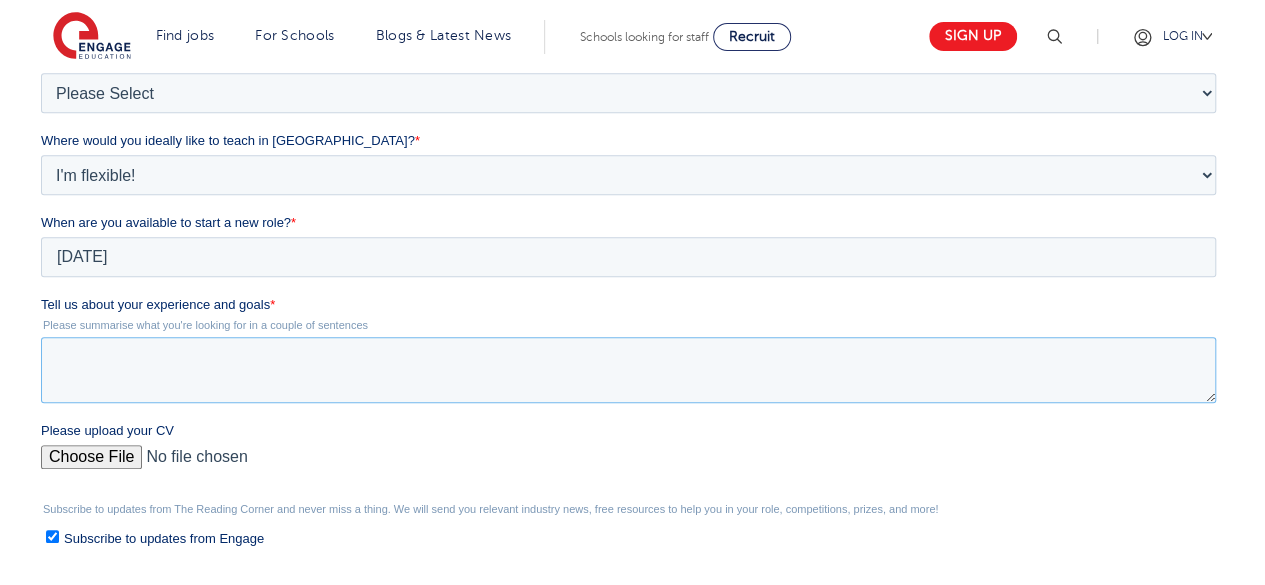 click on "Tell us about your experience and goals *" at bounding box center [628, 370] 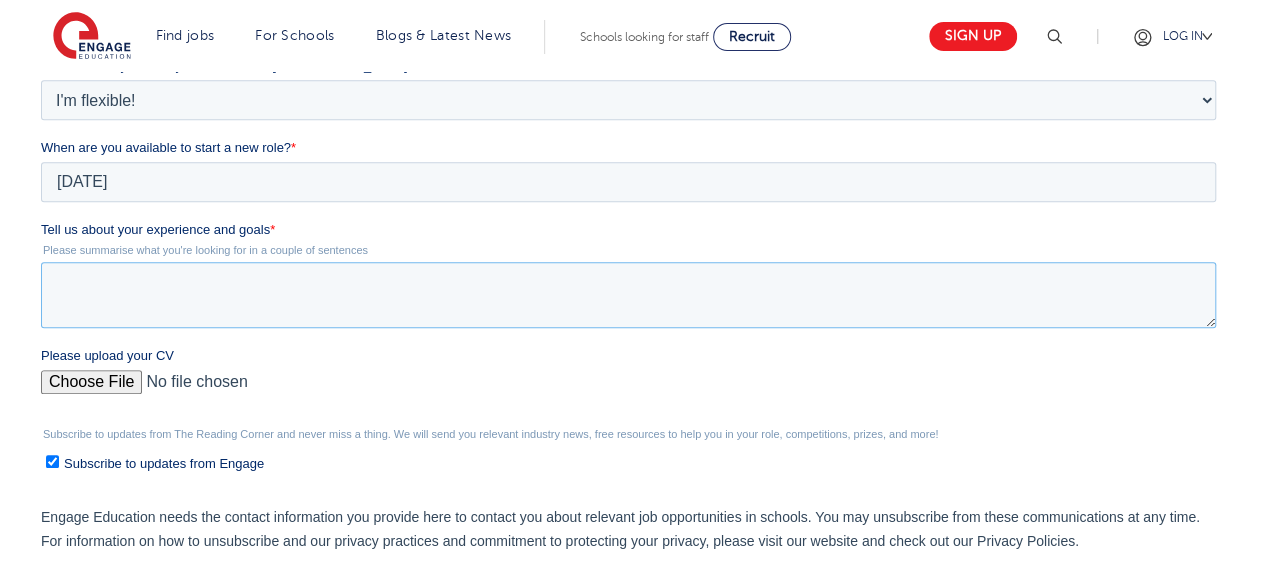 scroll, scrollTop: 580, scrollLeft: 0, axis: vertical 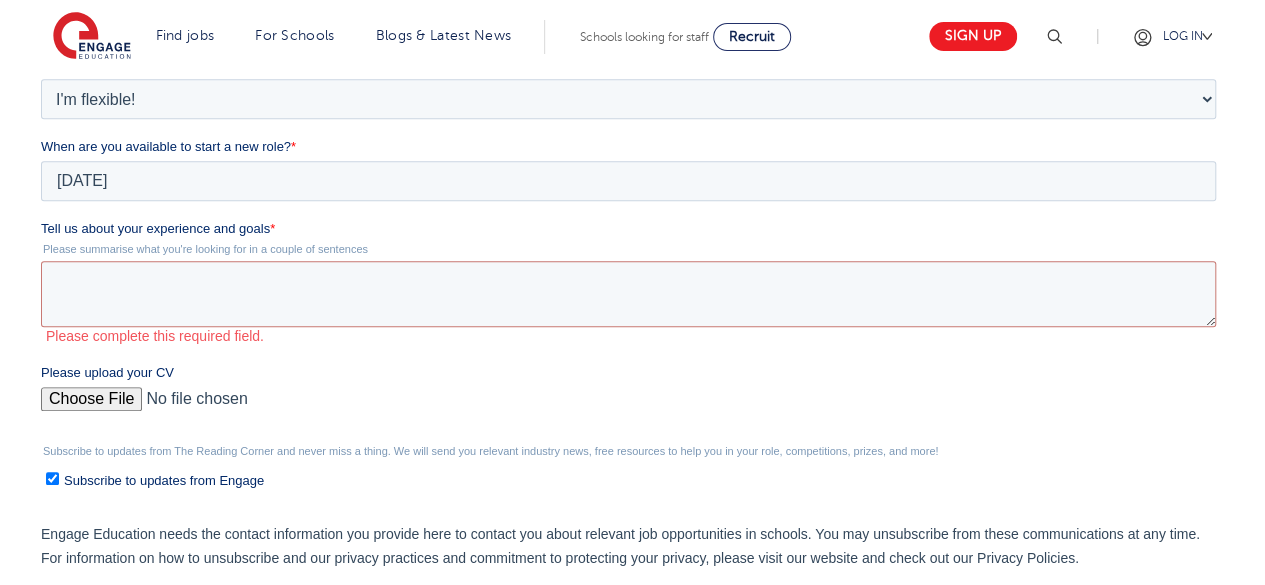 click on "Please upload your CV" at bounding box center [632, 395] 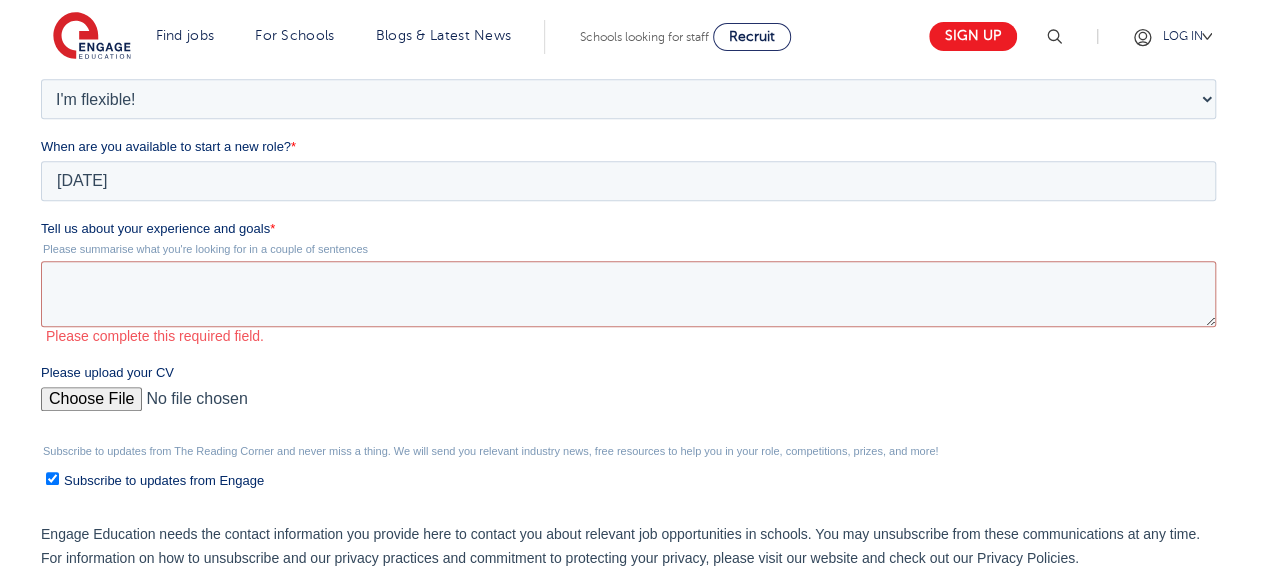 type on "C:\fakepath\[PERSON_NAME] 2025 ResumeCV - Copy.pdf" 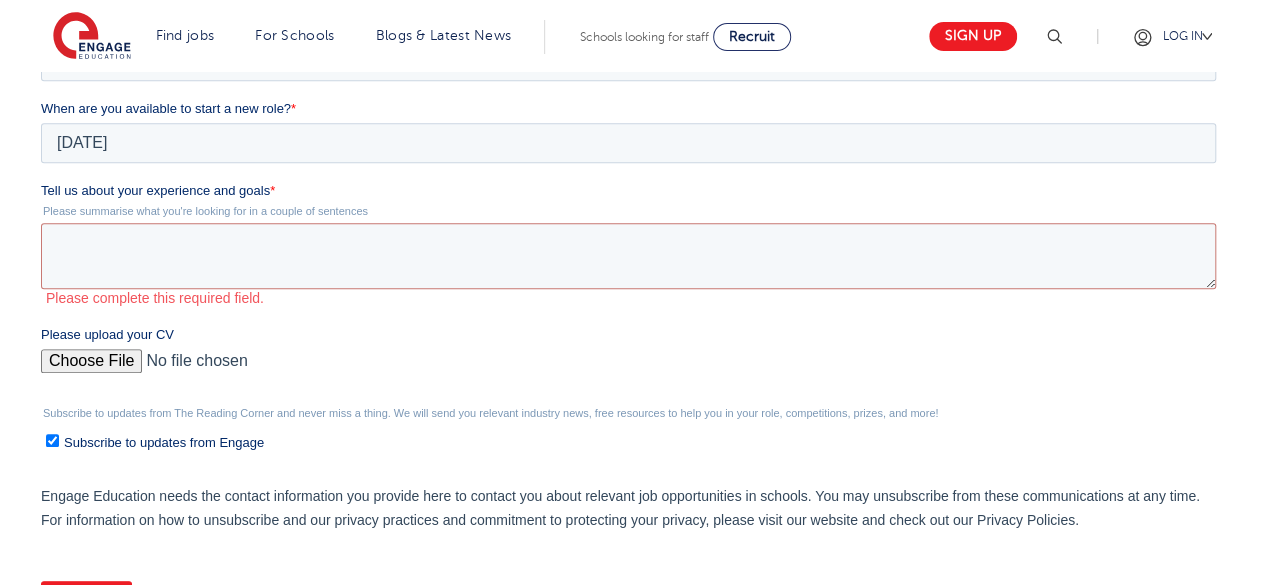 scroll, scrollTop: 593, scrollLeft: 0, axis: vertical 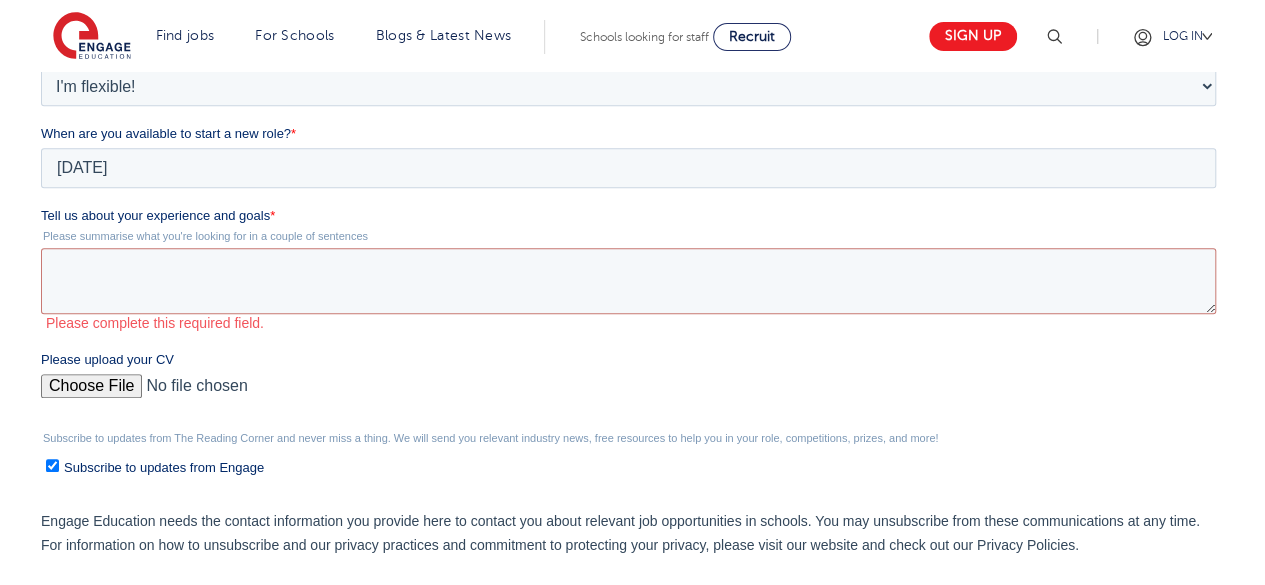 click on "Please summarise what you're looking for in a couple of sentences" at bounding box center [632, 236] 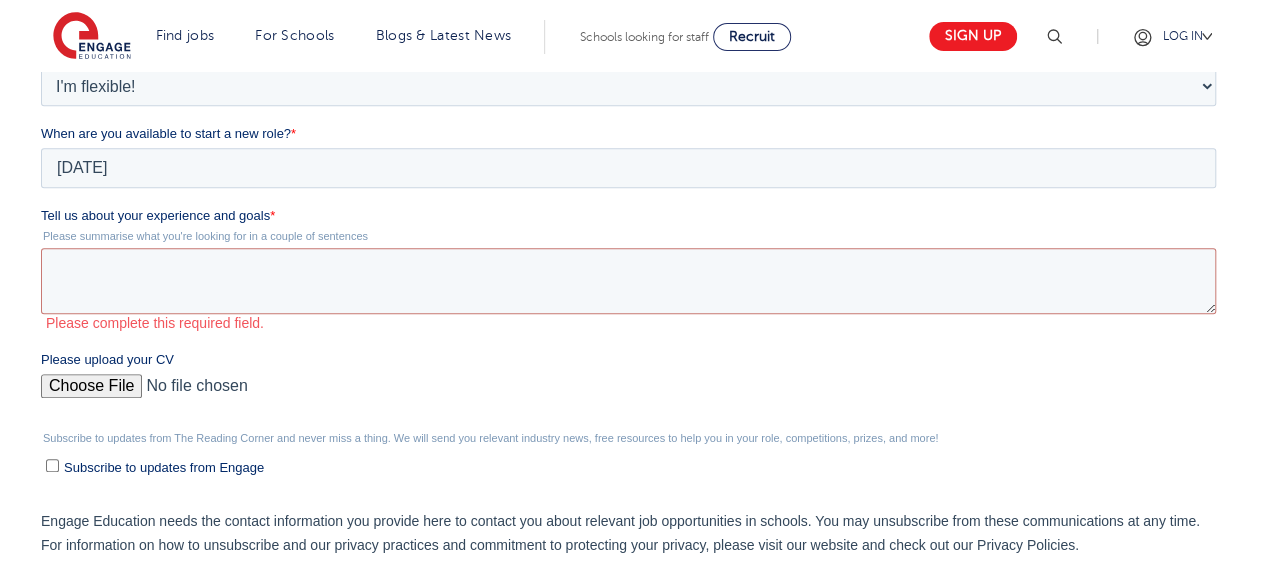 checkbox on "false" 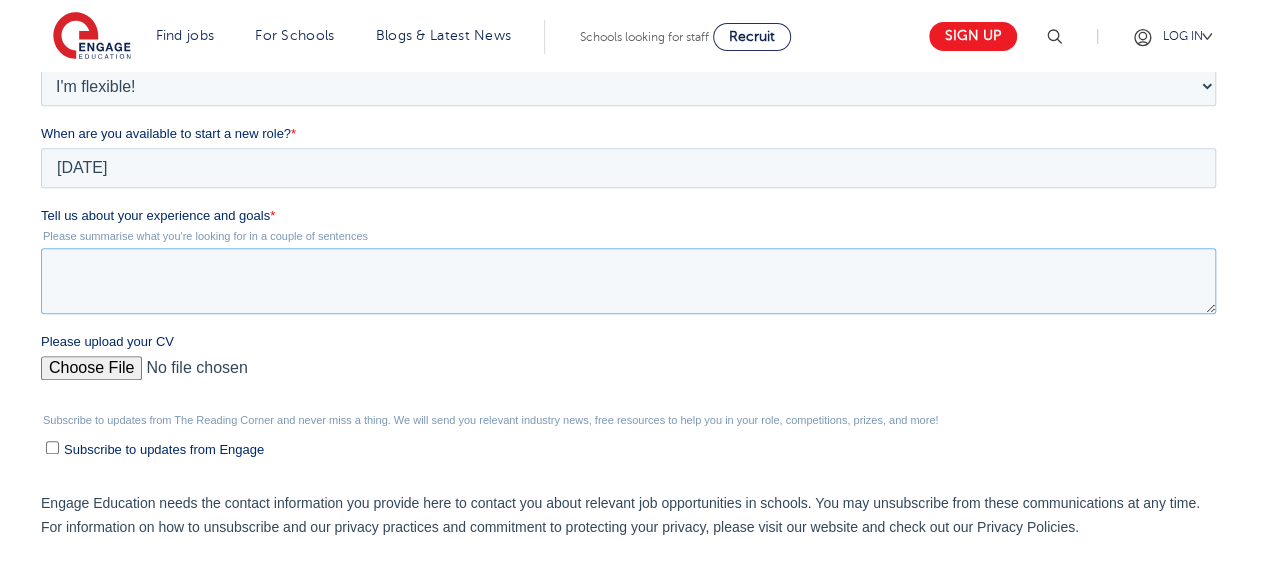 click on "Tell us about your experience and goals *" at bounding box center [628, 281] 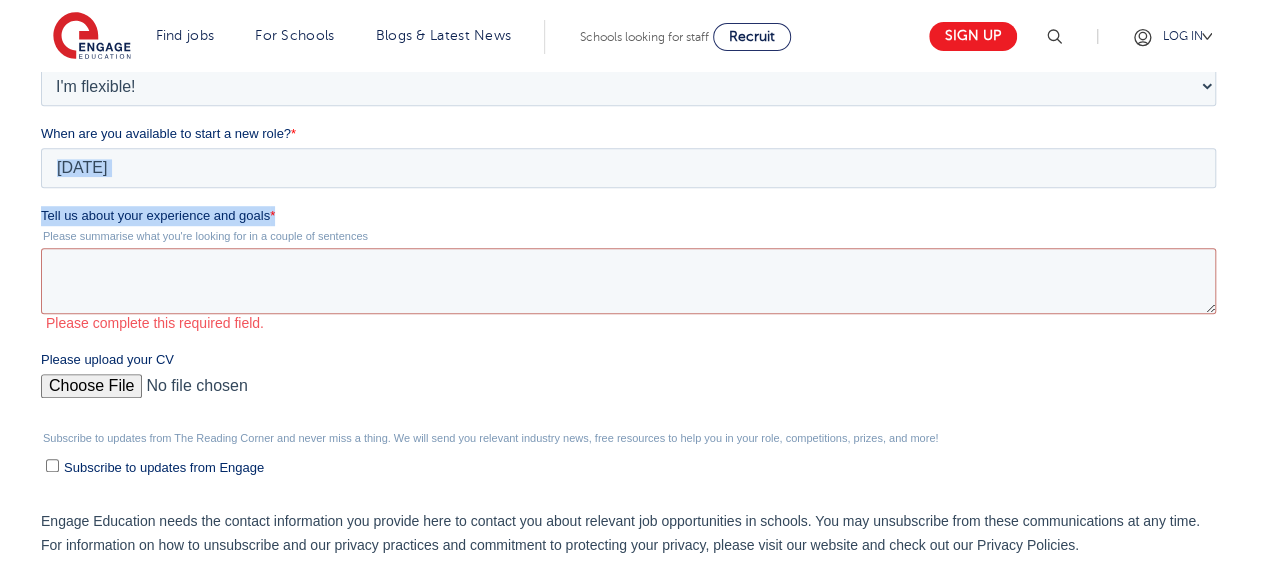 drag, startPoint x: 290, startPoint y: 215, endPoint x: 57, endPoint y: 204, distance: 233.2595 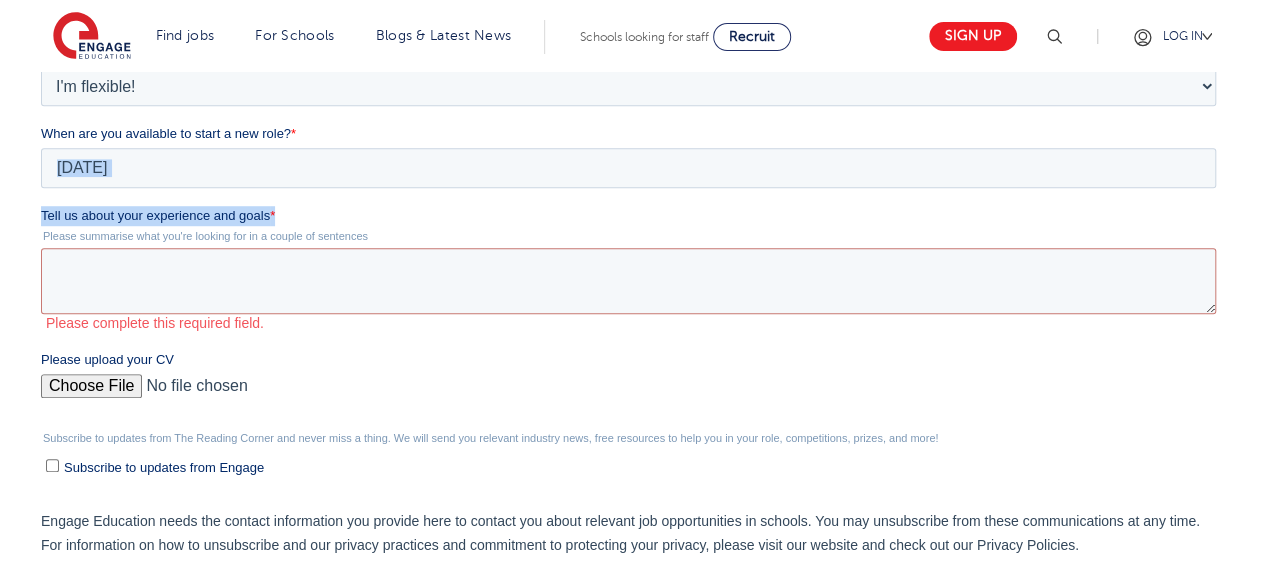 click on "Job Position Job Sector Job ID Job Number Job Owner [PERSON_NAME] [EMAIL_ADDRESS][DOMAIN_NAME] 8764524133 Where do you live currently? * Please Select [GEOGRAPHIC_DATA] [GEOGRAPHIC_DATA] [GEOGRAPHIC_DATA] [GEOGRAPHIC_DATA] [GEOGRAPHIC_DATA] [GEOGRAPHIC_DATA] [GEOGRAPHIC_DATA] [GEOGRAPHIC_DATA] [GEOGRAPHIC_DATA] [GEOGRAPHIC_DATA] [GEOGRAPHIC_DATA] [GEOGRAPHIC_DATA] [GEOGRAPHIC_DATA] [GEOGRAPHIC_DATA] Where would you ideally like to teach in [GEOGRAPHIC_DATA]? * Please Select I'm flexible! [GEOGRAPHIC_DATA] Any city in [GEOGRAPHIC_DATA] [GEOGRAPHIC_DATA]/Home Counties Somewhere more rural When are you available to start a new role? * [DATE] August January February March April May June July August September October November [DATE] 1925 1926 1927 1928 1929 1930 1931 1932 1933 1934 1935 1936 1937 1938 1939 1940 1941 1942 1943 1944 1945 1946 1947 1948 1949 1950 1951 1952 1953 1954 1955 1956 1957 1958 1959 1960 1961 1962 1963 1964 1965 1966 1967 1968 1969 1970 1971 1972 1973 1974 1975 1976 1977 1978 1979 1980 1981 1982 1983 1984 1985 1986 1987 1988 1989 1990 1991 1992 1993 1994 1995 1996 1997 1998 1999 2000 2001 2002 2003 2004 2005 2006 2007 2008 2009 2010 2011 2012 2013 2014 1" at bounding box center [632, 248] 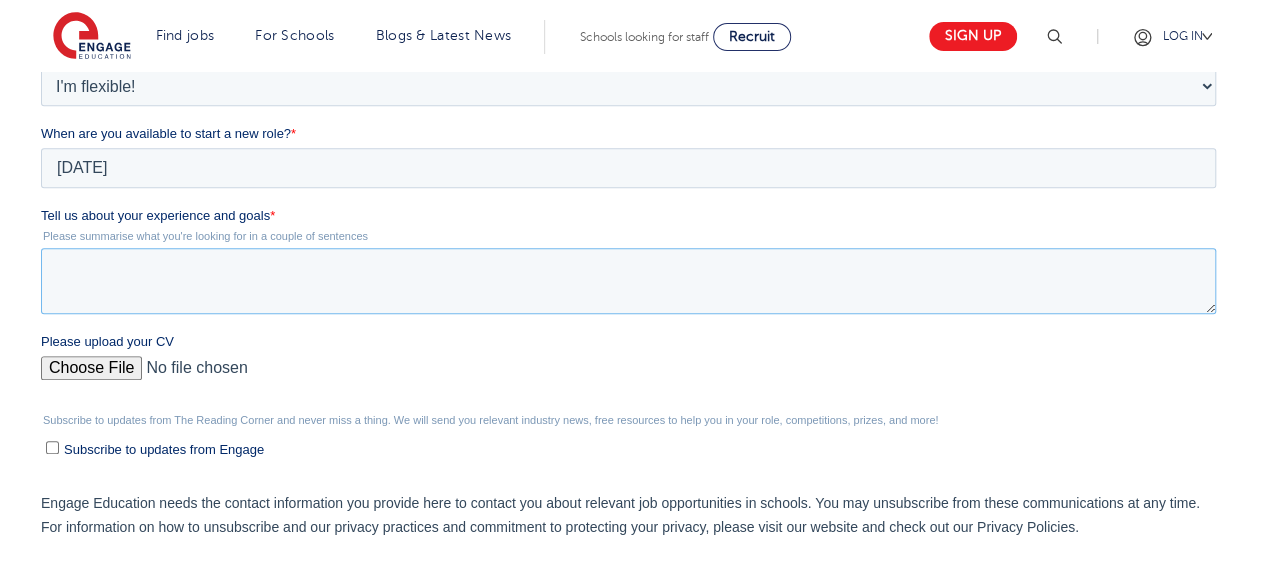 click on "Tell us about your experience and goals *" at bounding box center [628, 281] 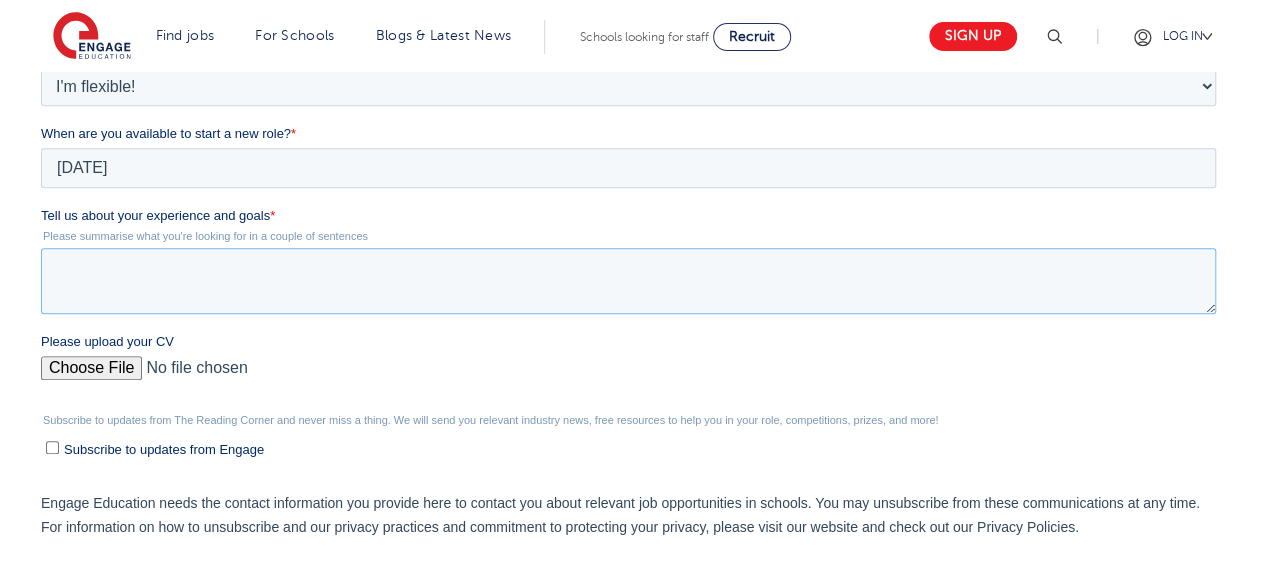 paste on "I am an experienced art teacher with a strong background in both traditional and contemporary art practices. Alongside teaching, I run a successful jewellery and fine arts business, where I create and sell handcrafted pieces that reflect my passion for design and creativity. This dual role allows me to stay actively engaged in the art world while inspiring my students with real-world applications of artistic skills. My goal is to continue nurturing artistic talent through education while expanding my business to reach wider audiences and promote the value of handcrafted, original art." 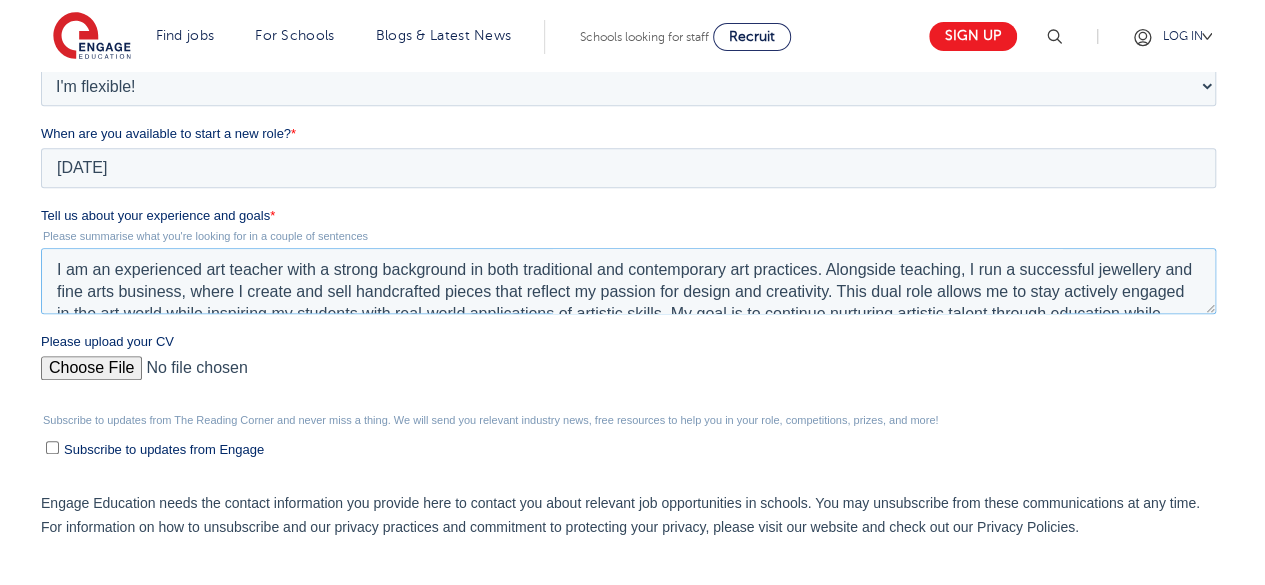 scroll, scrollTop: 32, scrollLeft: 0, axis: vertical 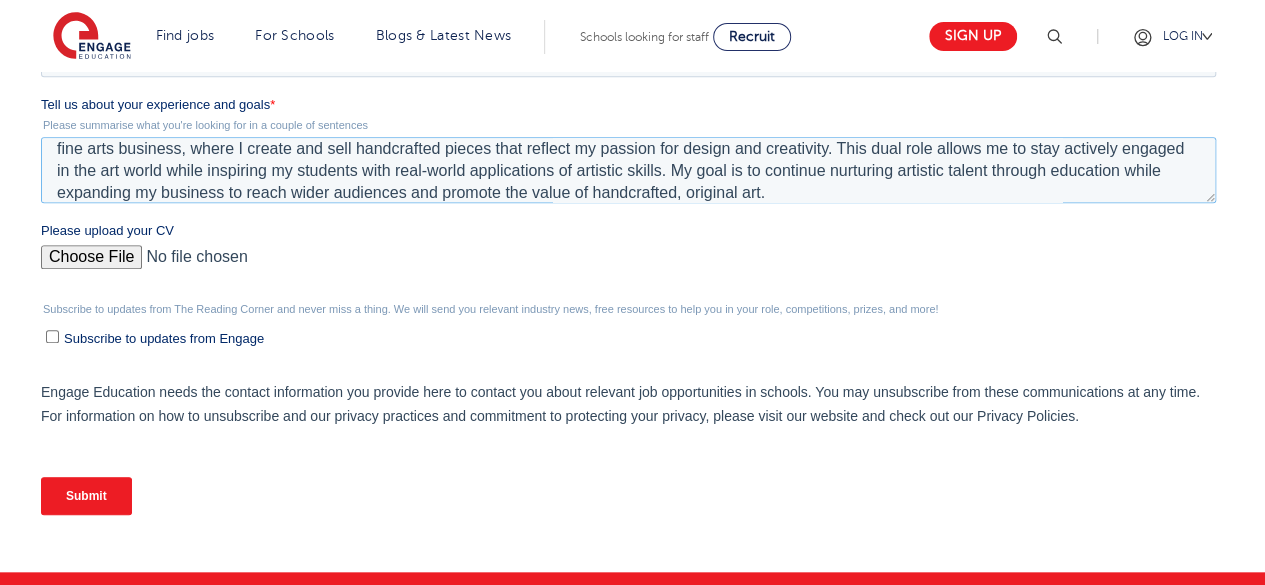 type on "I am an experienced art teacher with a strong background in both traditional and contemporary art practices. Alongside teaching, I run a successful jewellery and fine arts business, where I create and sell handcrafted pieces that reflect my passion for design and creativity. This dual role allows me to stay actively engaged in the art world while inspiring my students with real-world applications of artistic skills. My goal is to continue nurturing artistic talent through education while expanding my business to reach wider audiences and promote the value of handcrafted, original art." 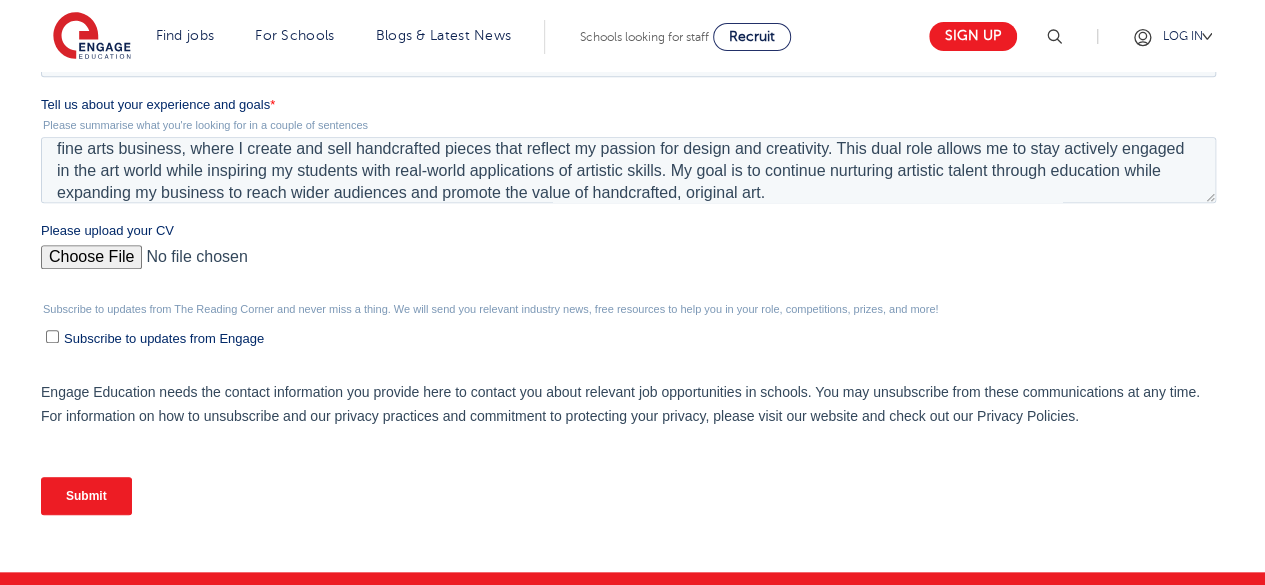 click on "Submit" at bounding box center [86, 496] 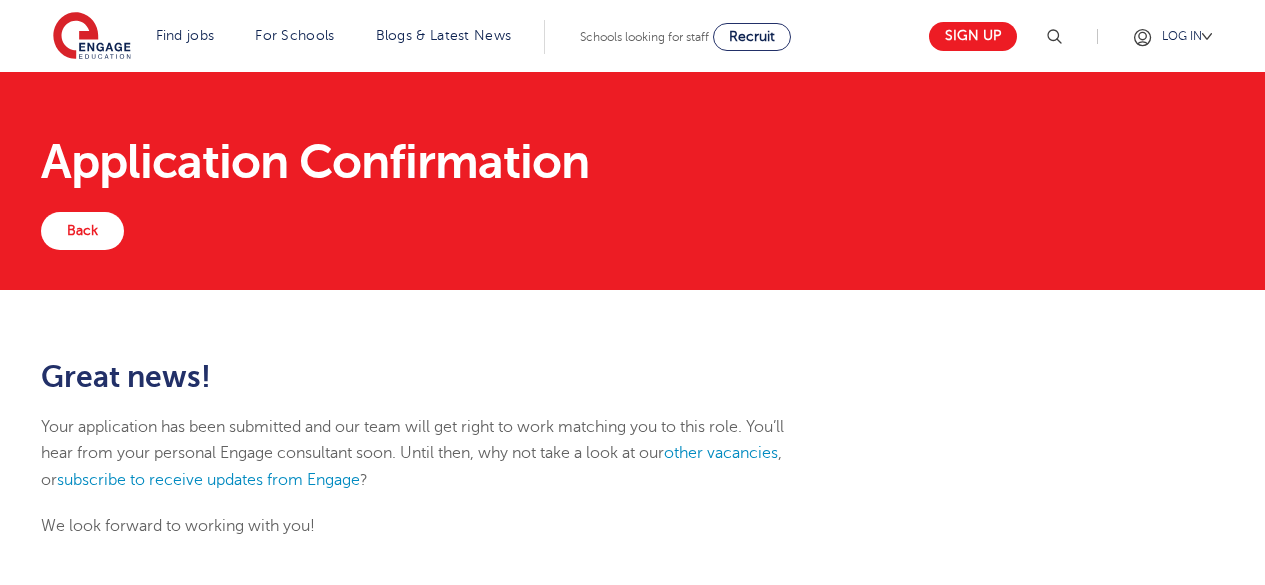 scroll, scrollTop: 0, scrollLeft: 0, axis: both 